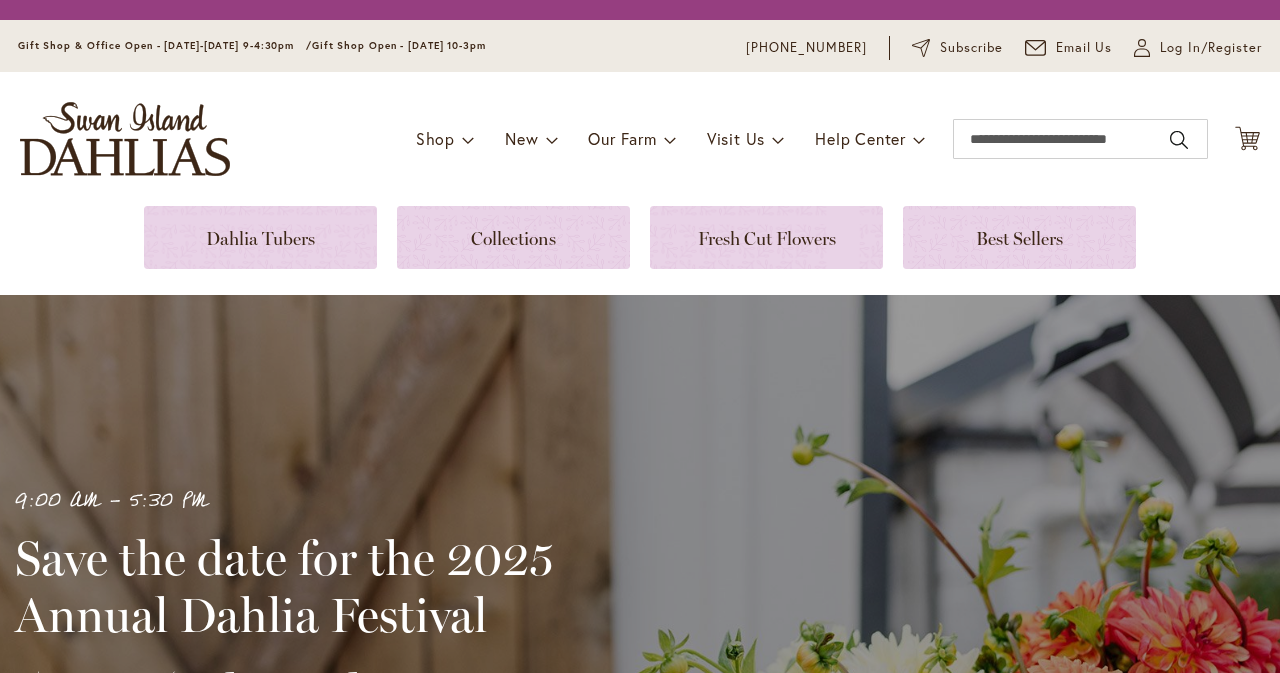 scroll, scrollTop: 0, scrollLeft: 0, axis: both 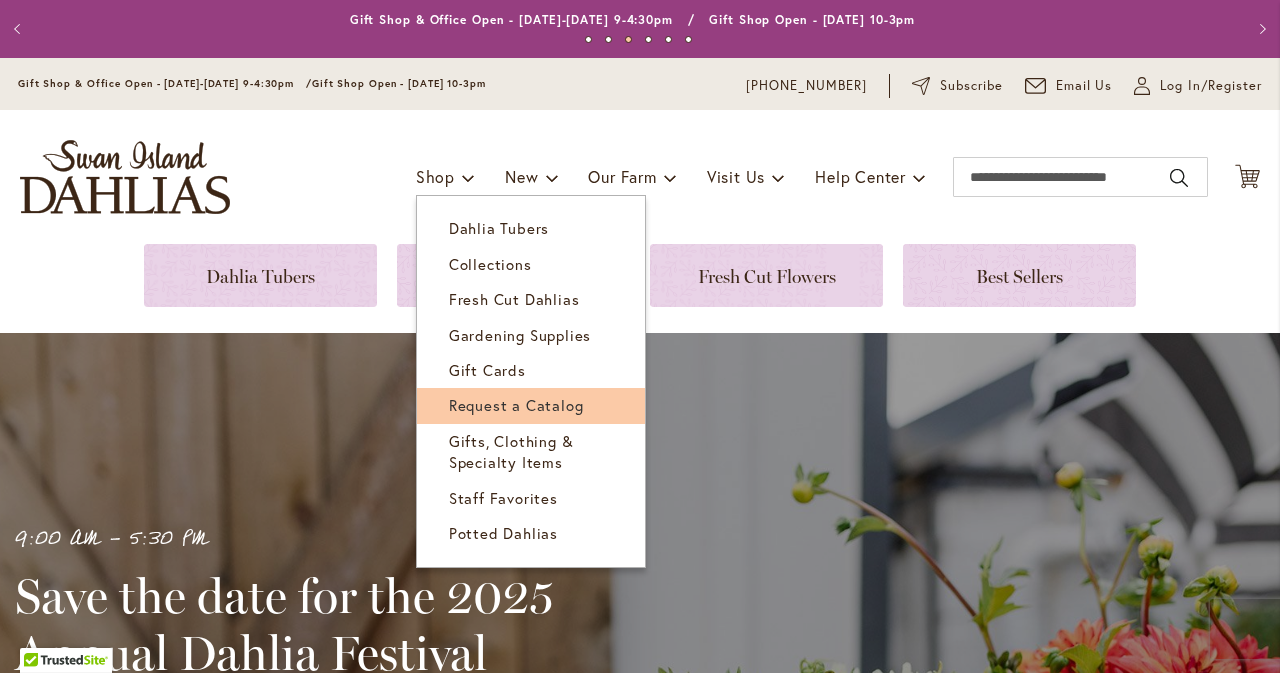 click on "Request a Catalog" at bounding box center (516, 405) 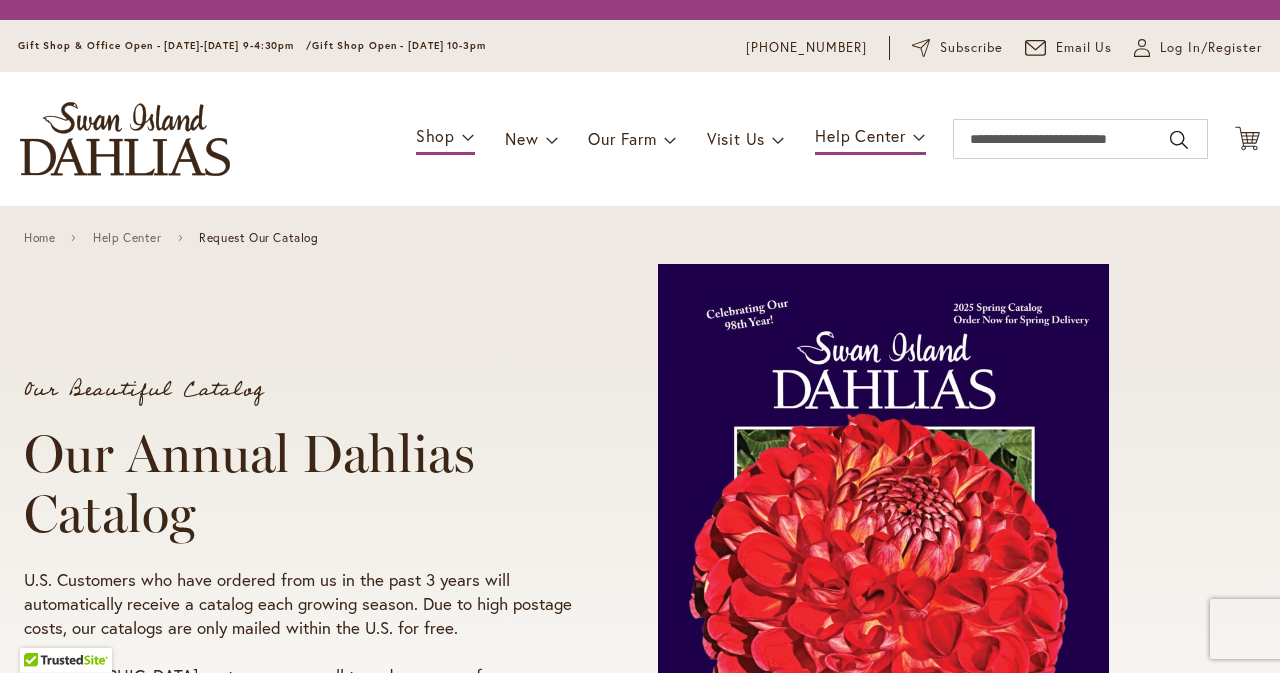 scroll, scrollTop: 0, scrollLeft: 0, axis: both 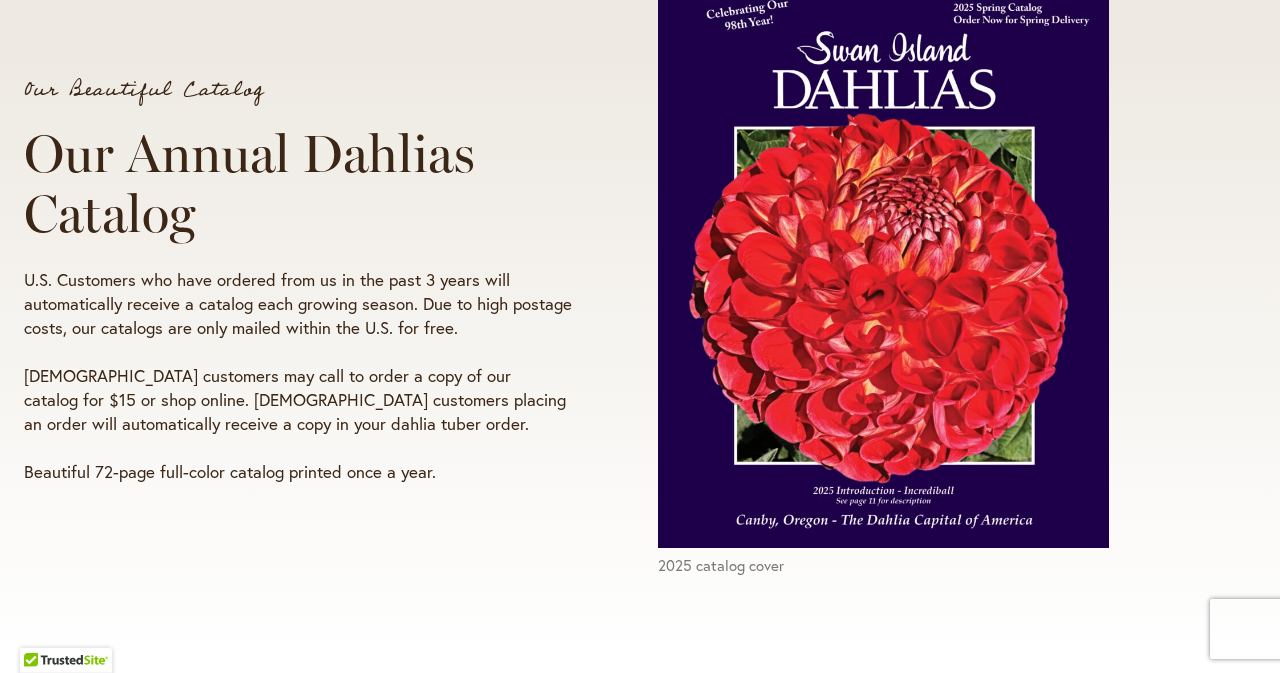 select on "*****" 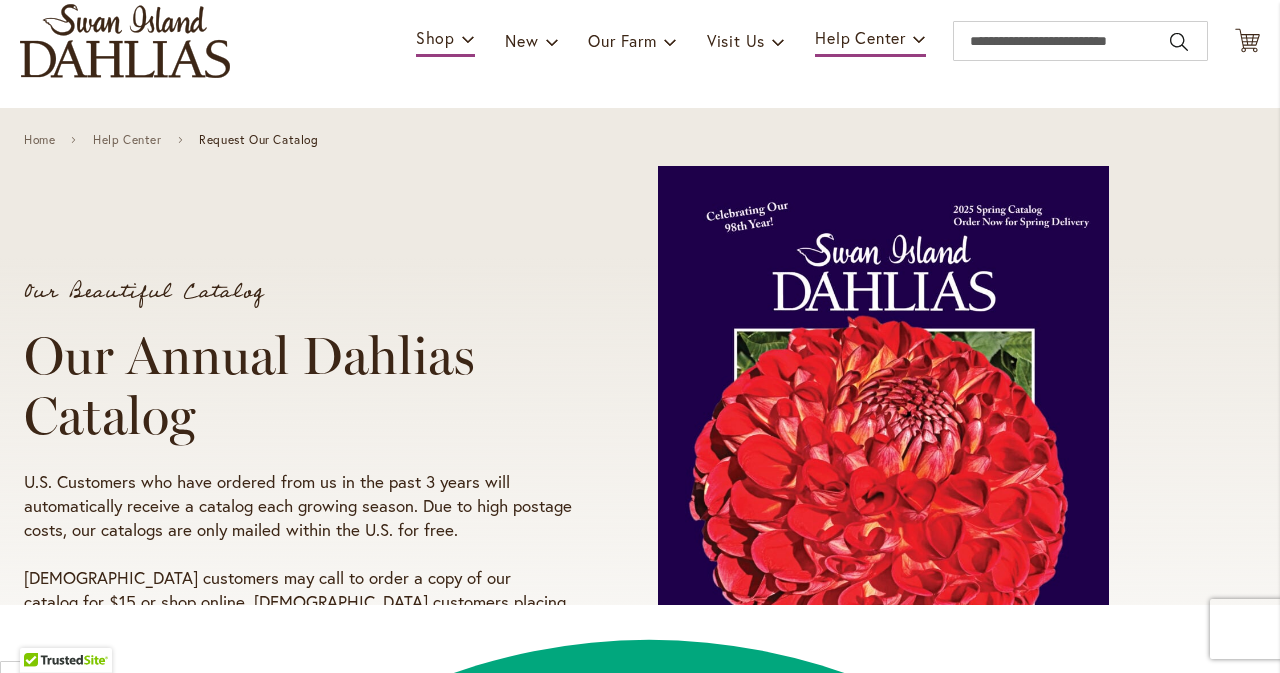 scroll, scrollTop: 0, scrollLeft: 0, axis: both 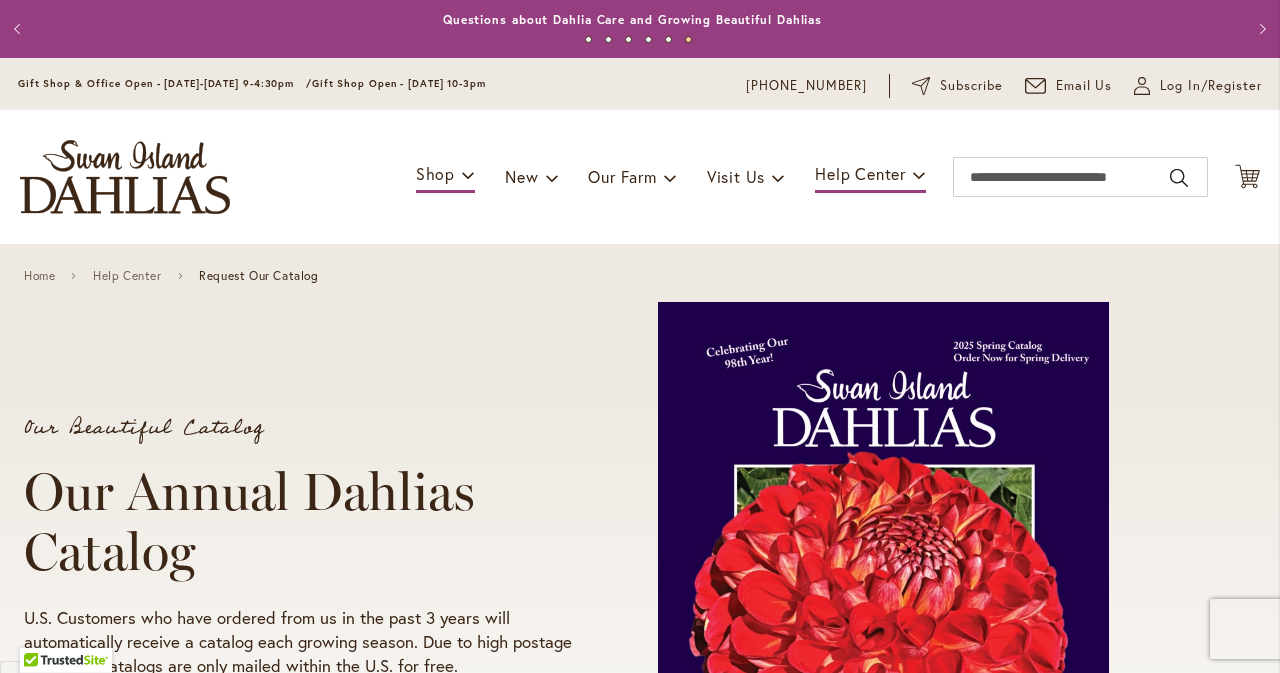 click on "Previous" at bounding box center (20, 29) 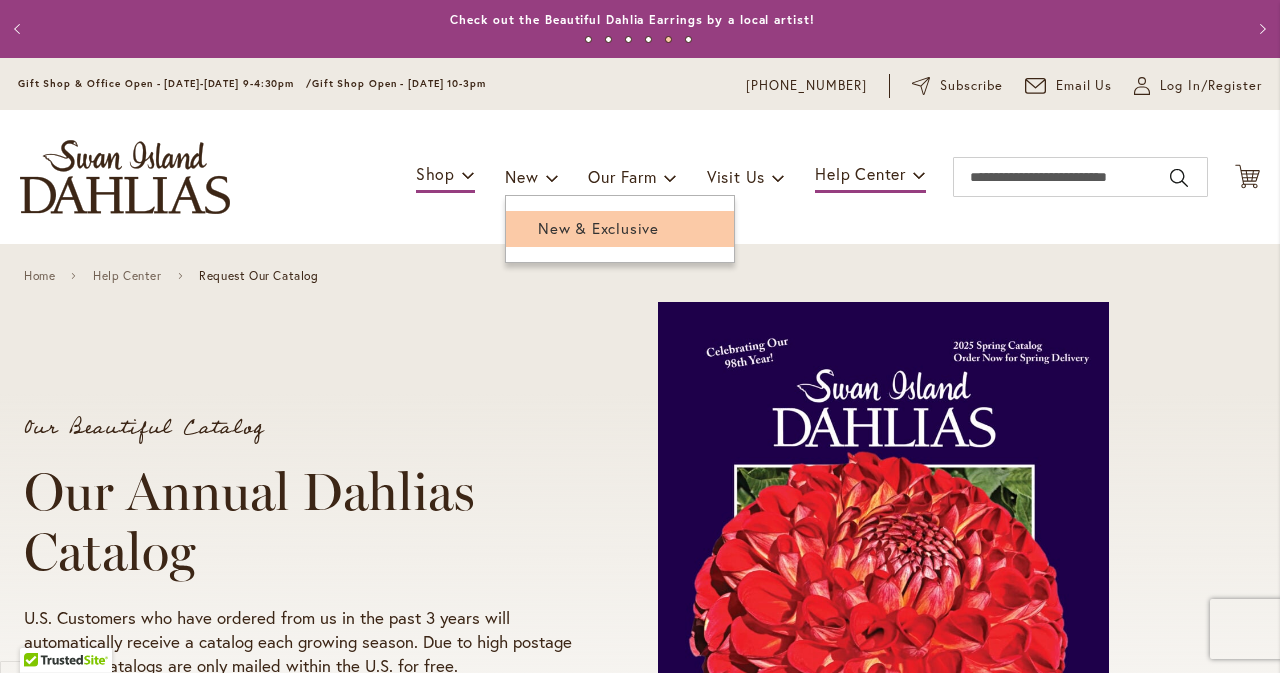 click on "New & Exclusive" at bounding box center (598, 228) 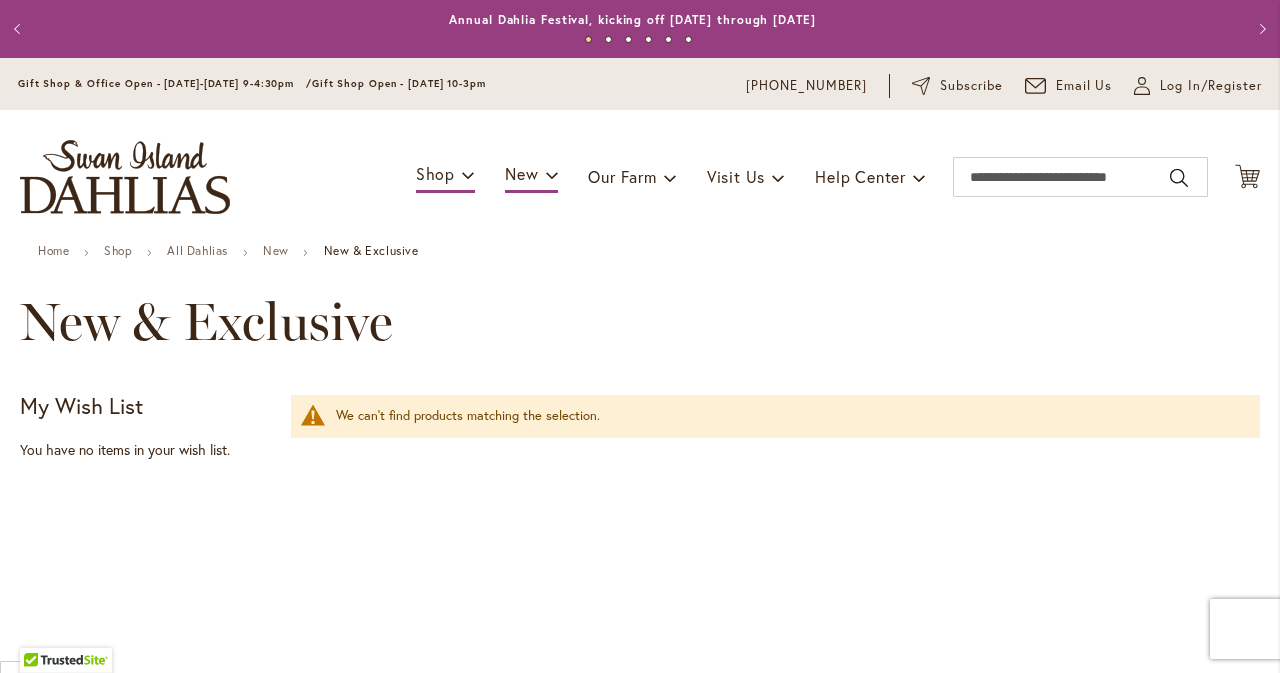 select on "*****" 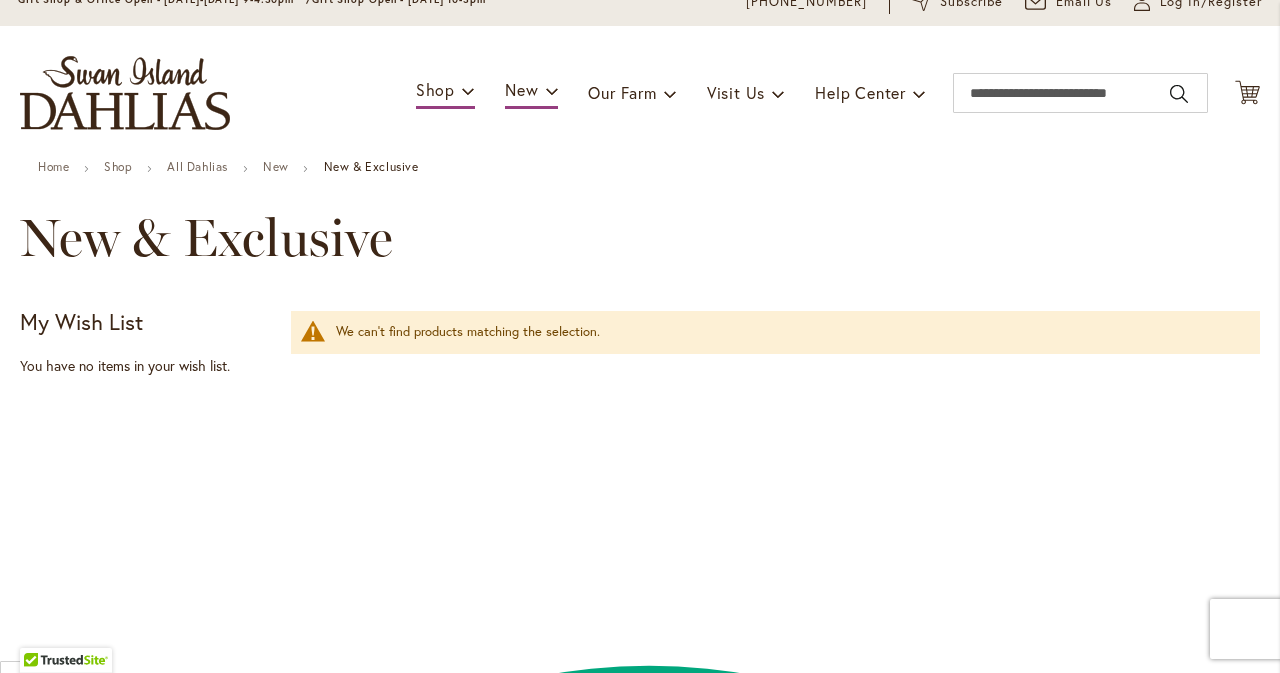 scroll, scrollTop: 0, scrollLeft: 0, axis: both 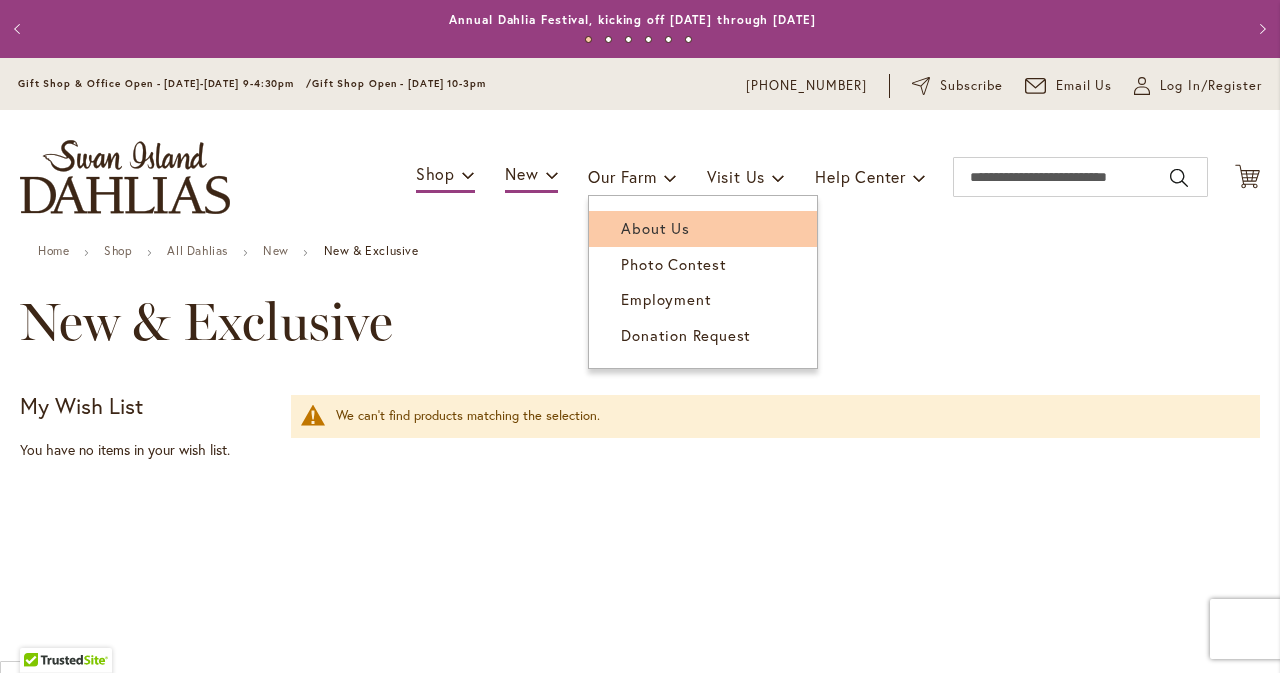 click on "About Us" at bounding box center [655, 228] 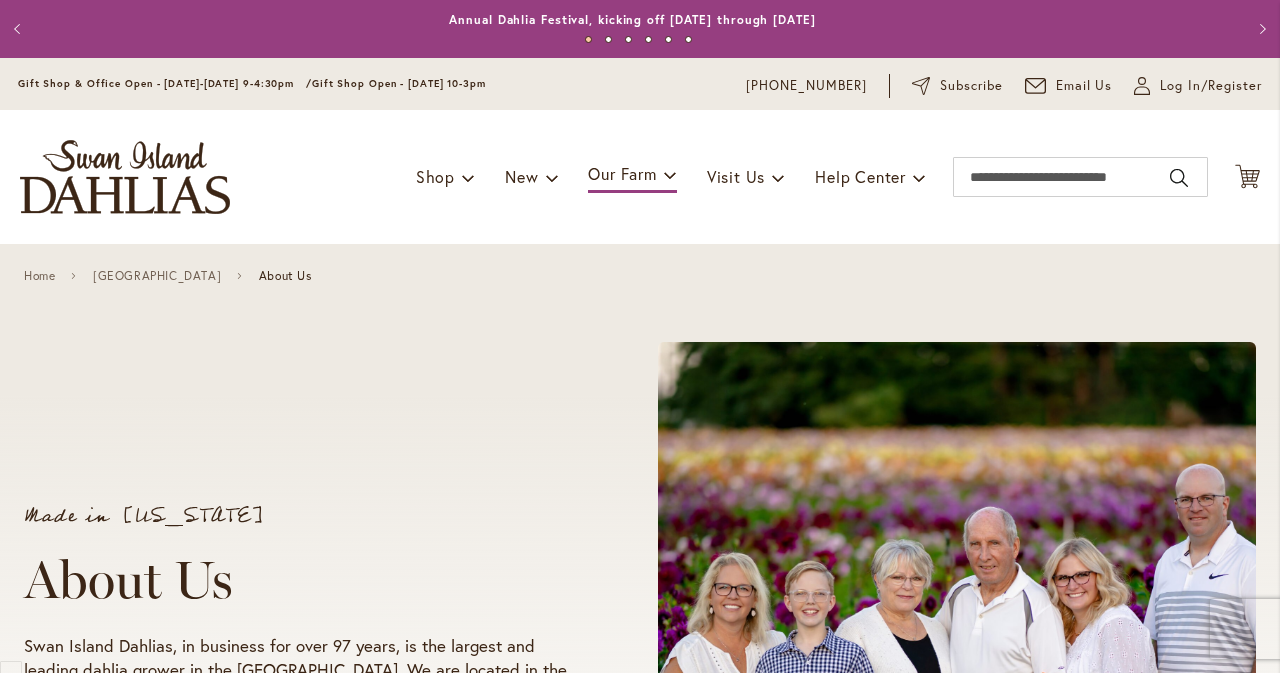 select on "*****" 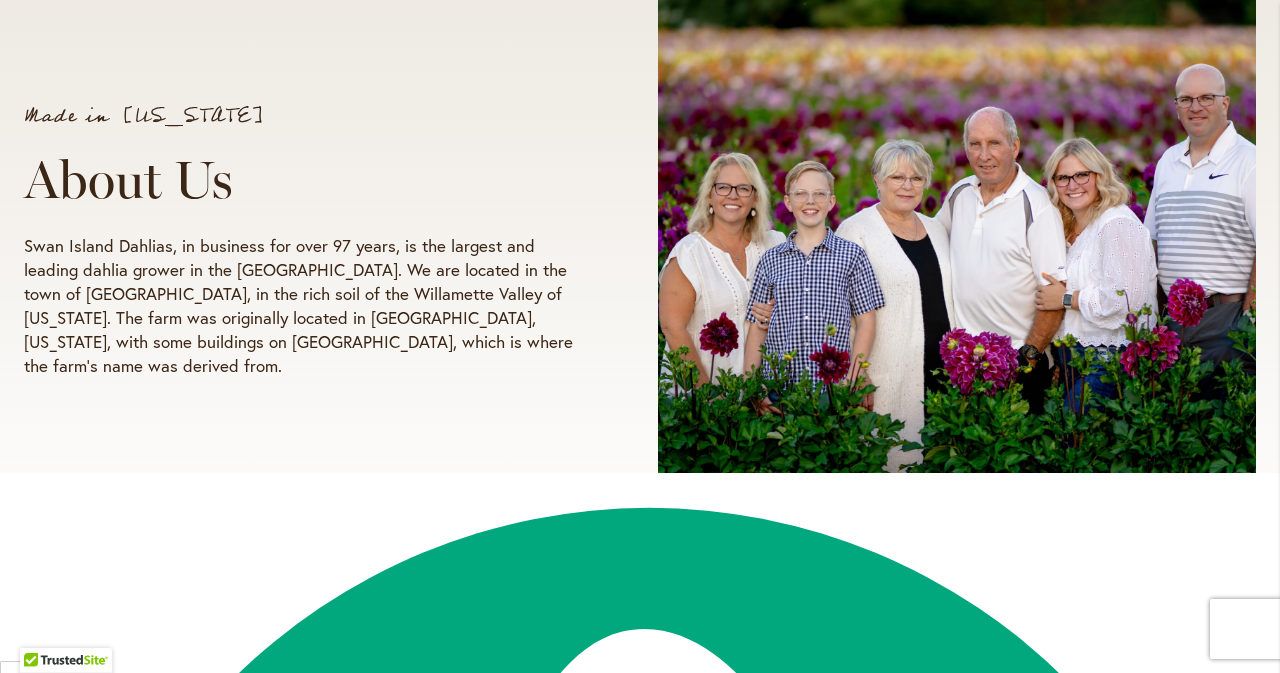scroll, scrollTop: 0, scrollLeft: 0, axis: both 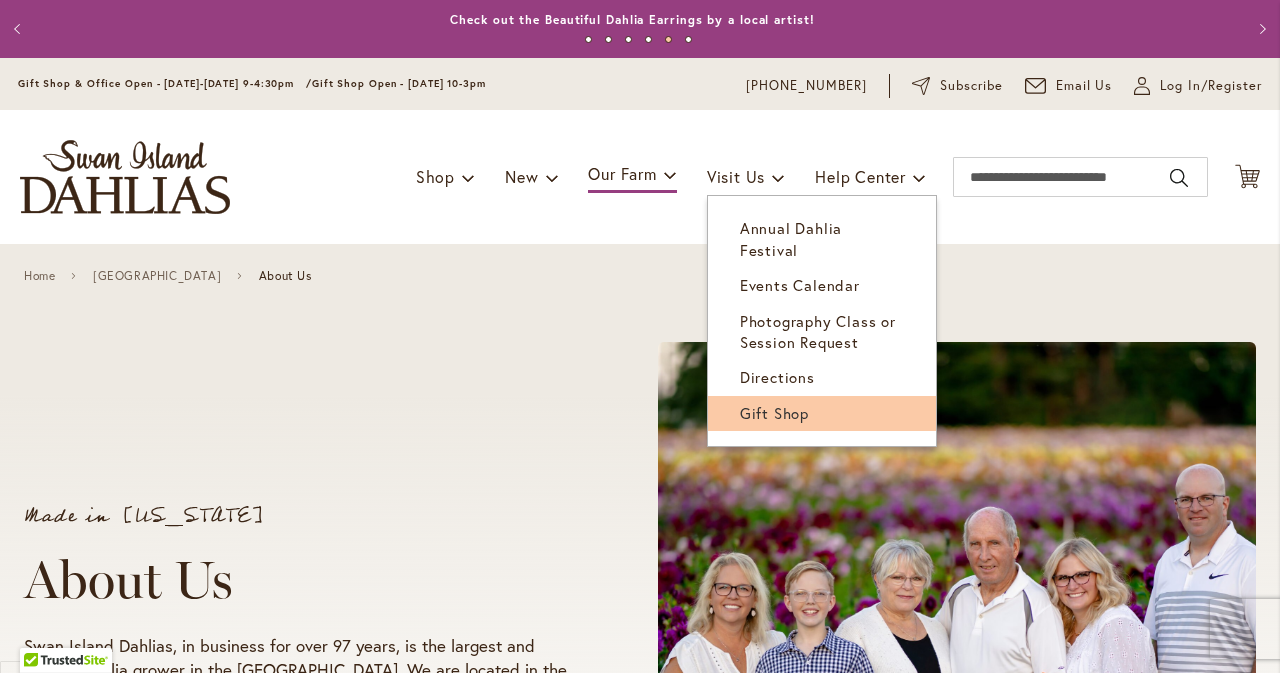 click on "Gift Shop" at bounding box center (774, 413) 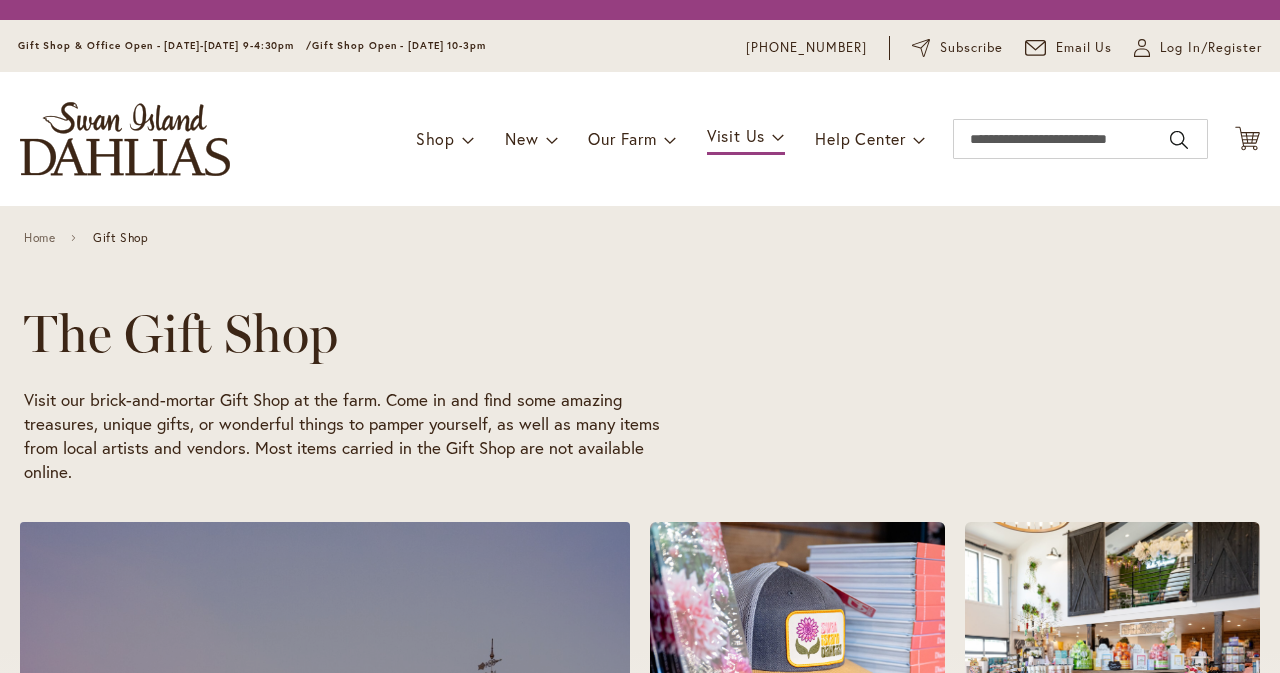 scroll, scrollTop: 0, scrollLeft: 0, axis: both 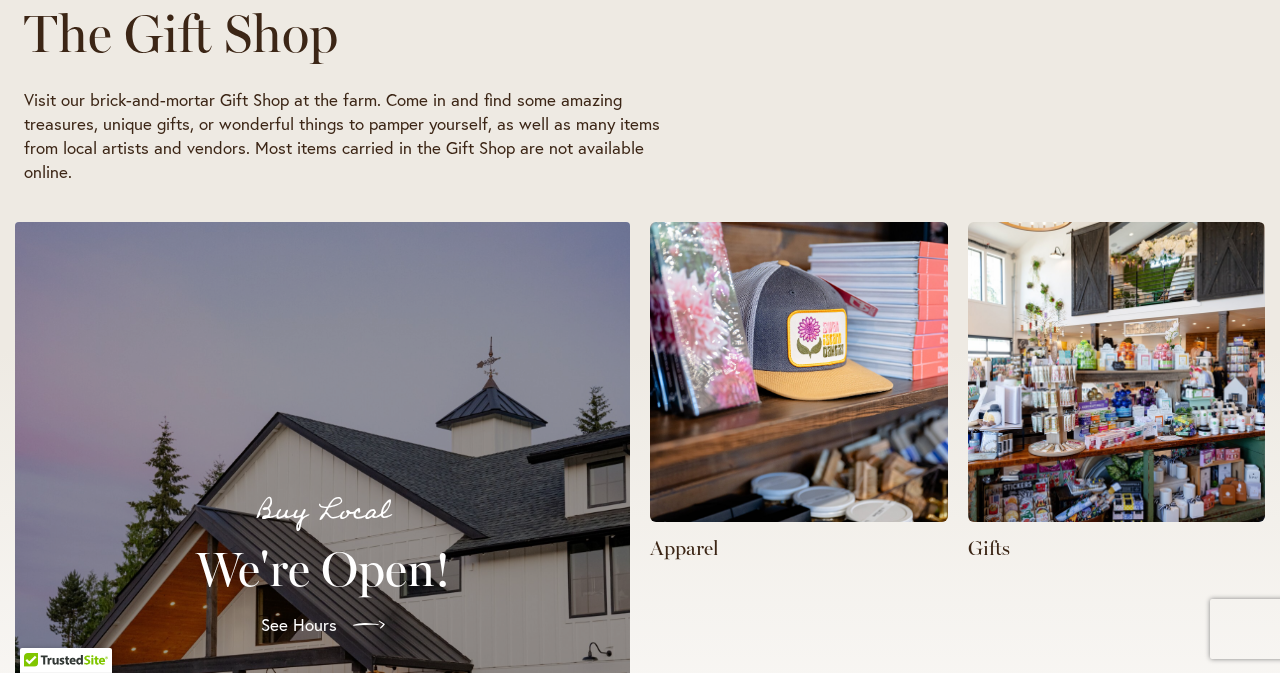 select on "*****" 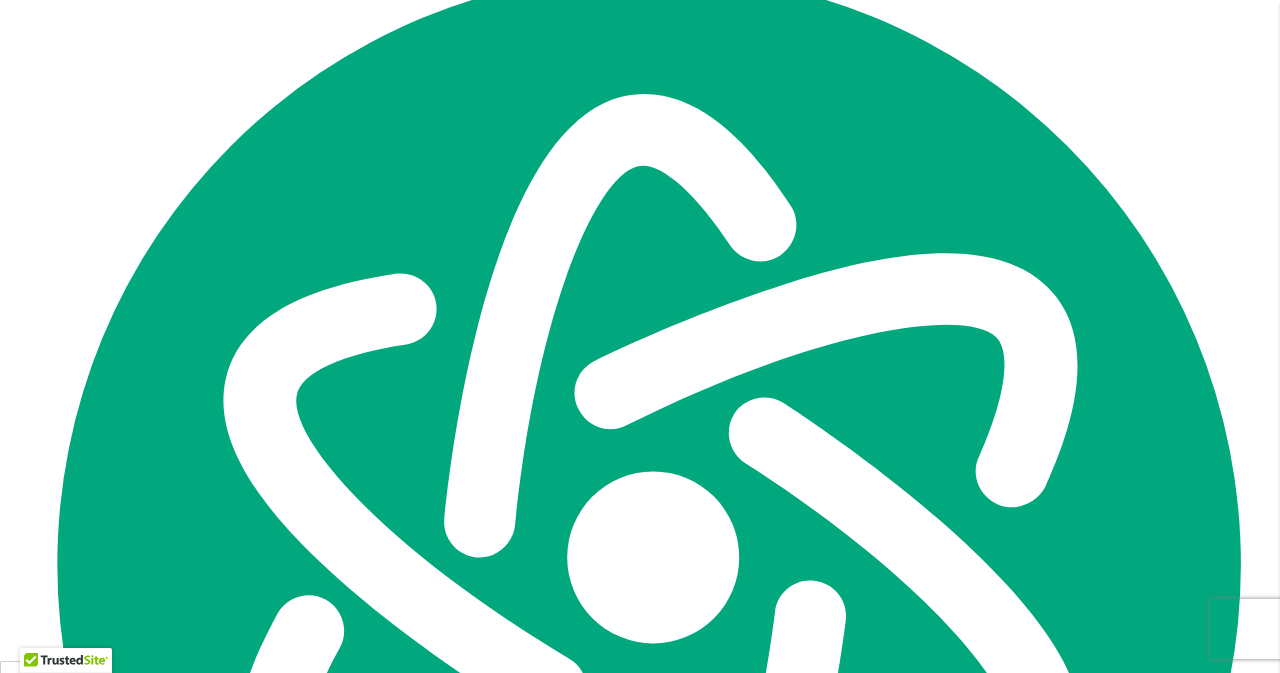 scroll, scrollTop: 738, scrollLeft: 0, axis: vertical 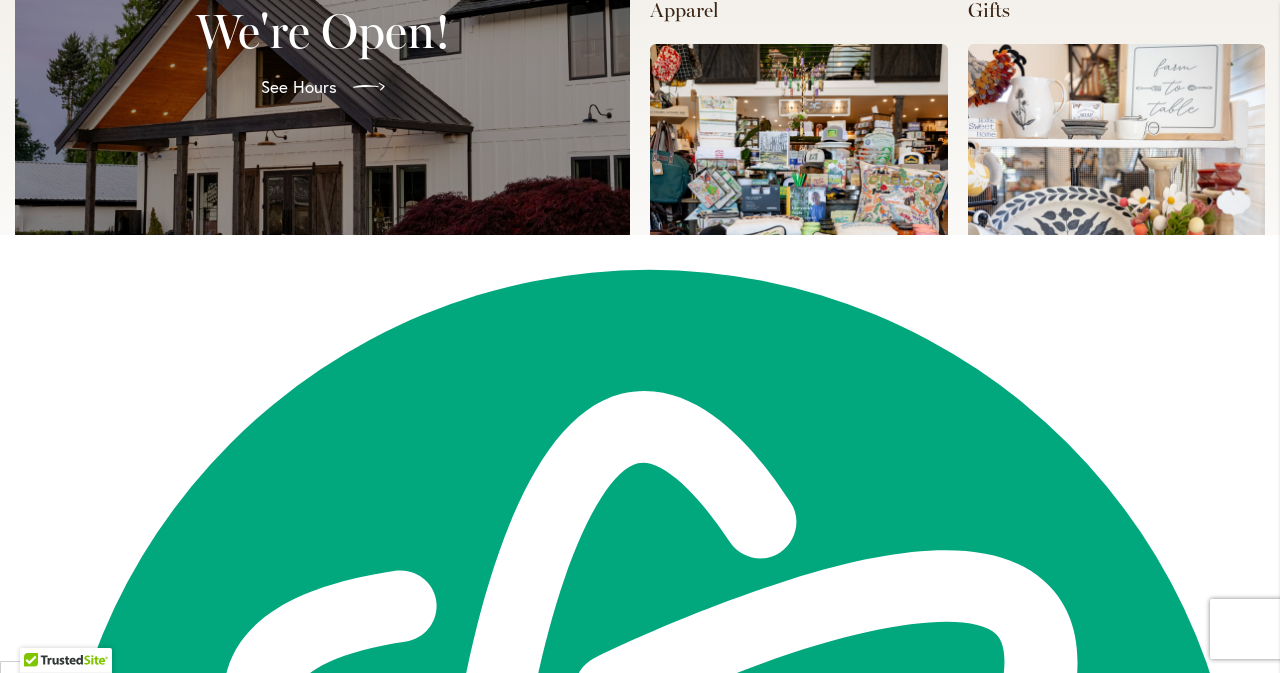click at bounding box center (799, -166) 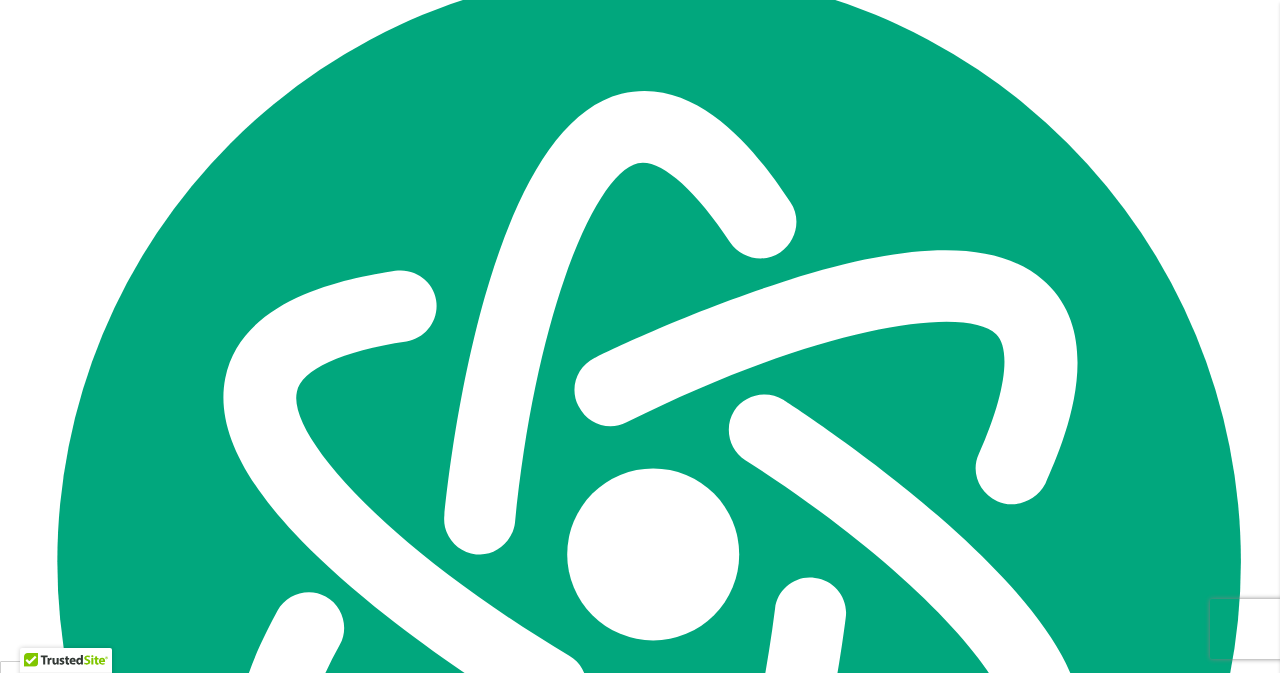 scroll, scrollTop: 0, scrollLeft: 0, axis: both 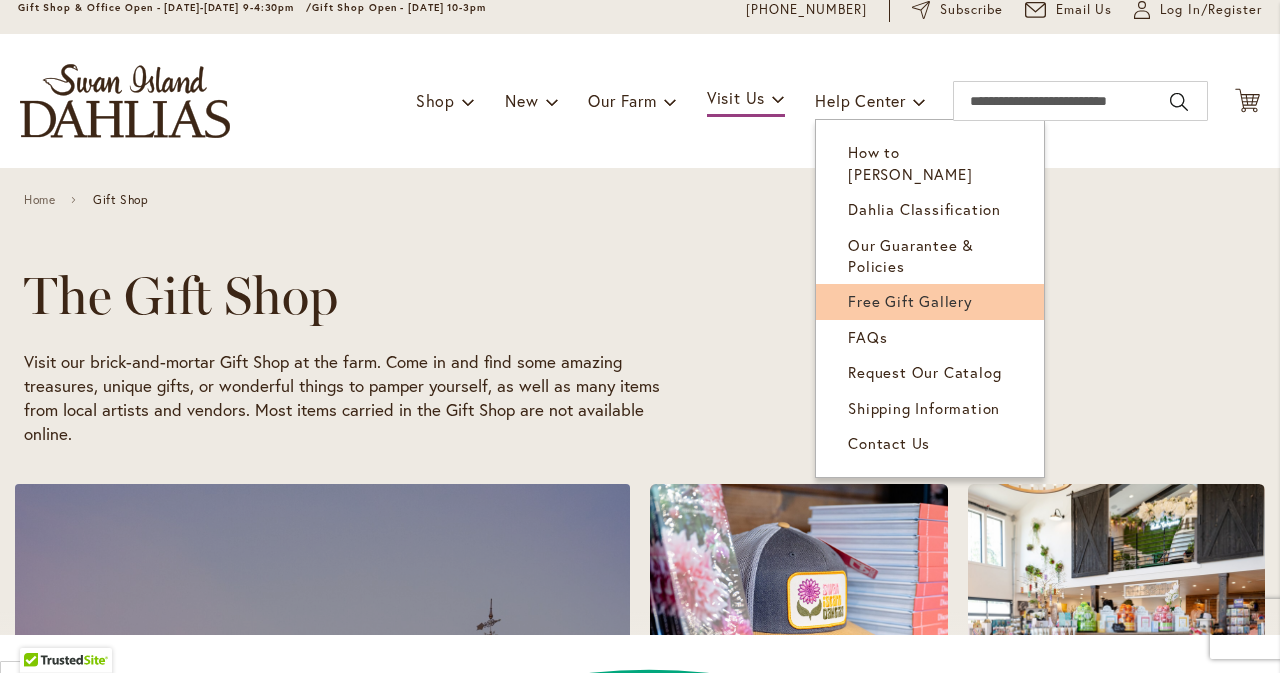 click on "Free Gift Gallery" at bounding box center [910, 301] 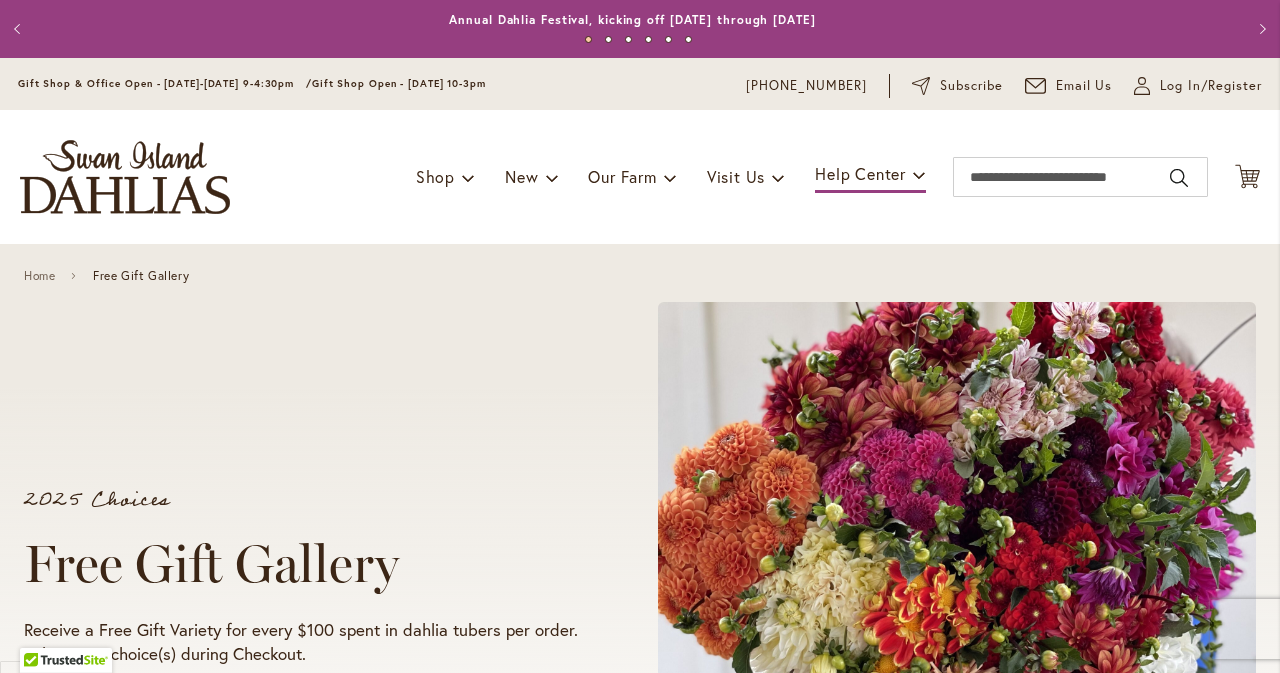 select on "*****" 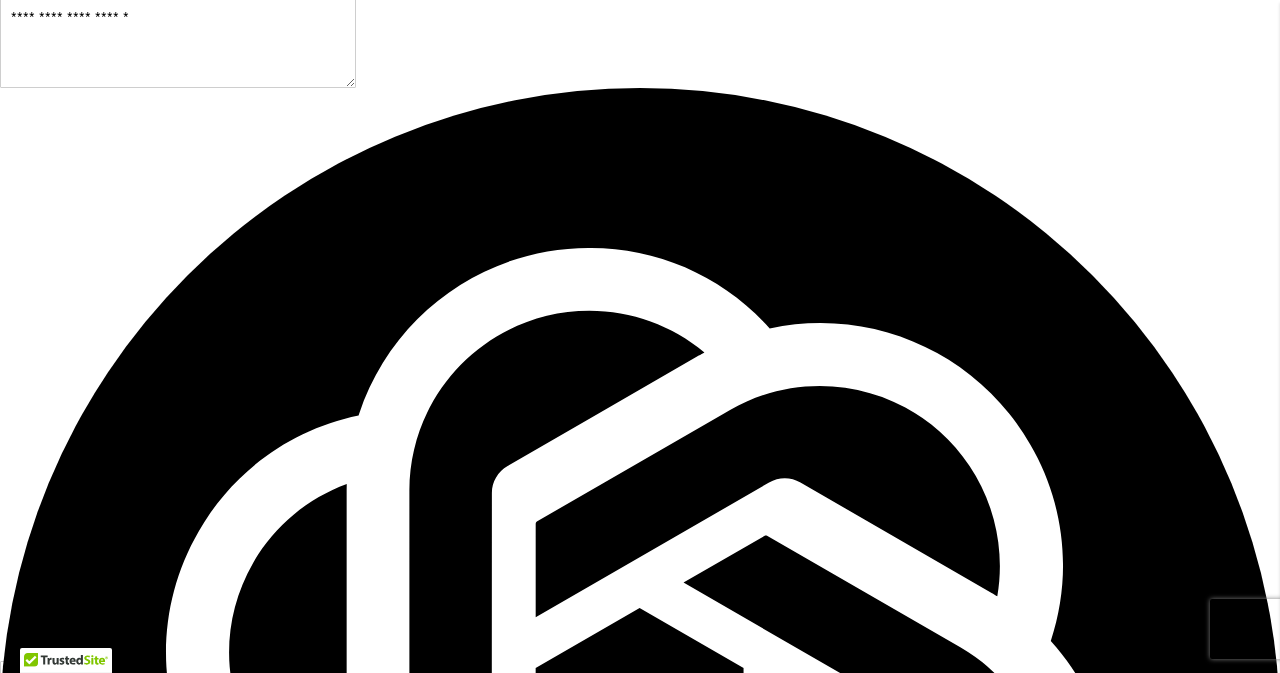 scroll, scrollTop: 2400, scrollLeft: 0, axis: vertical 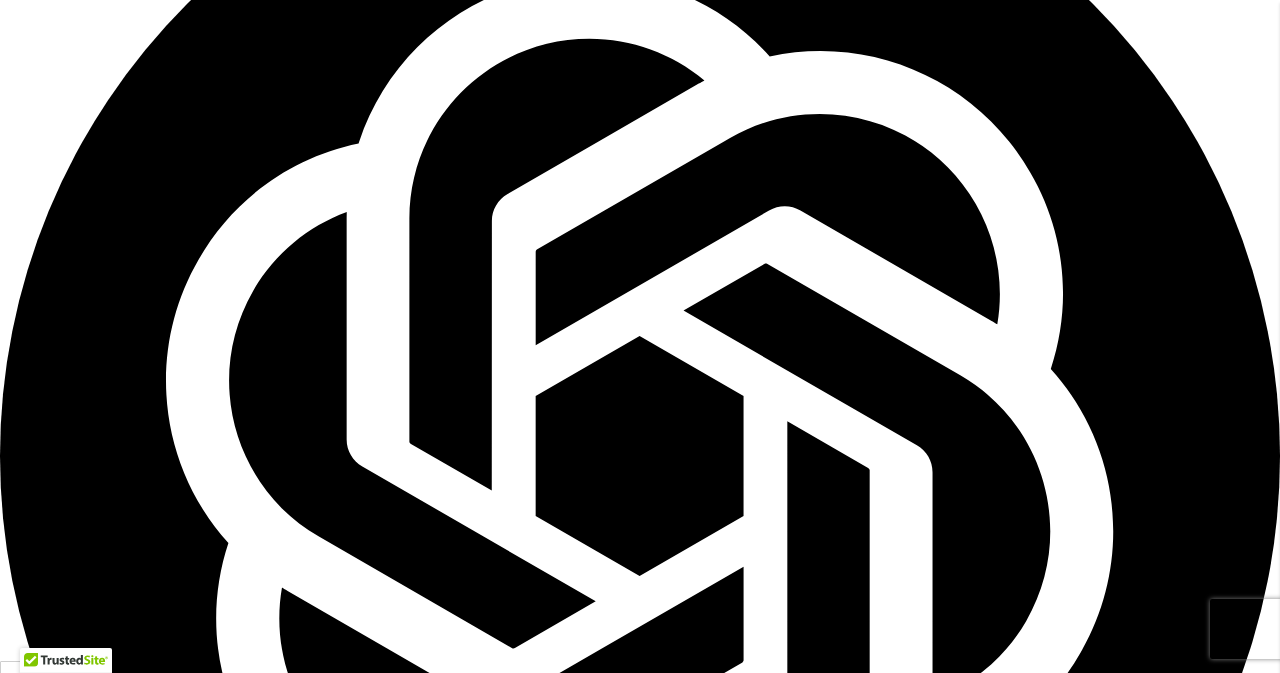 click on "View Product" at bounding box center (436, -2144) 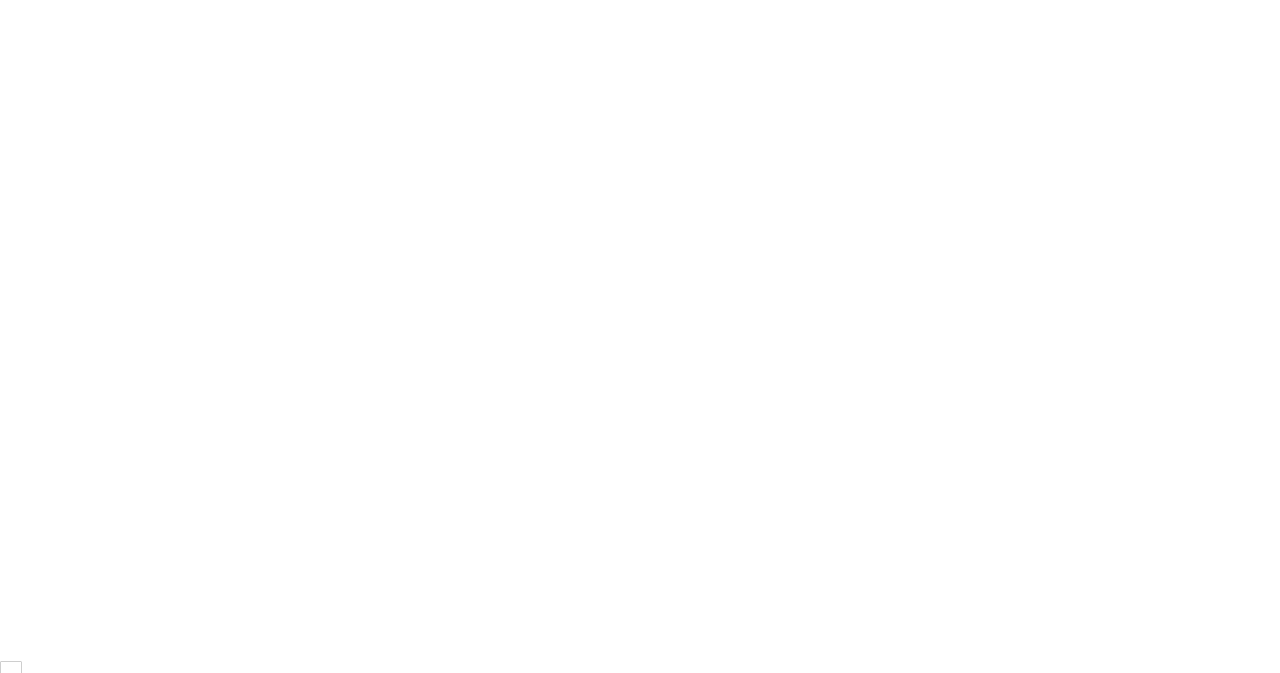 select on "*****" 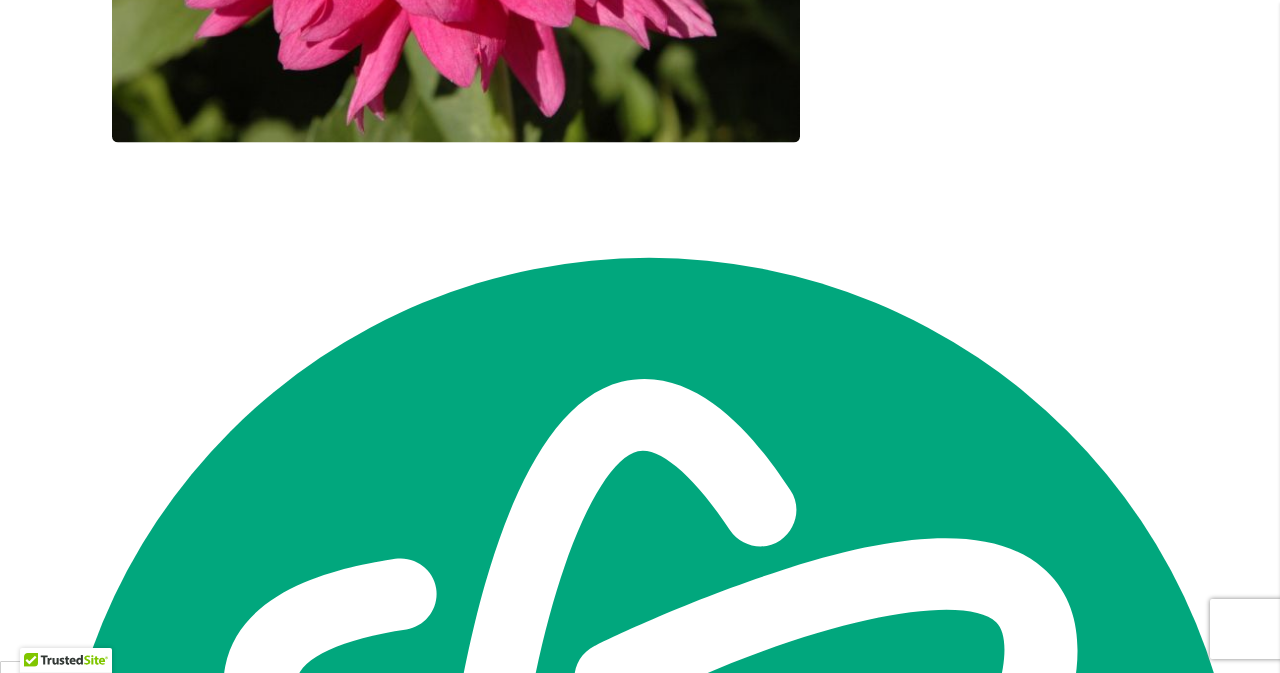 scroll, scrollTop: 100, scrollLeft: 0, axis: vertical 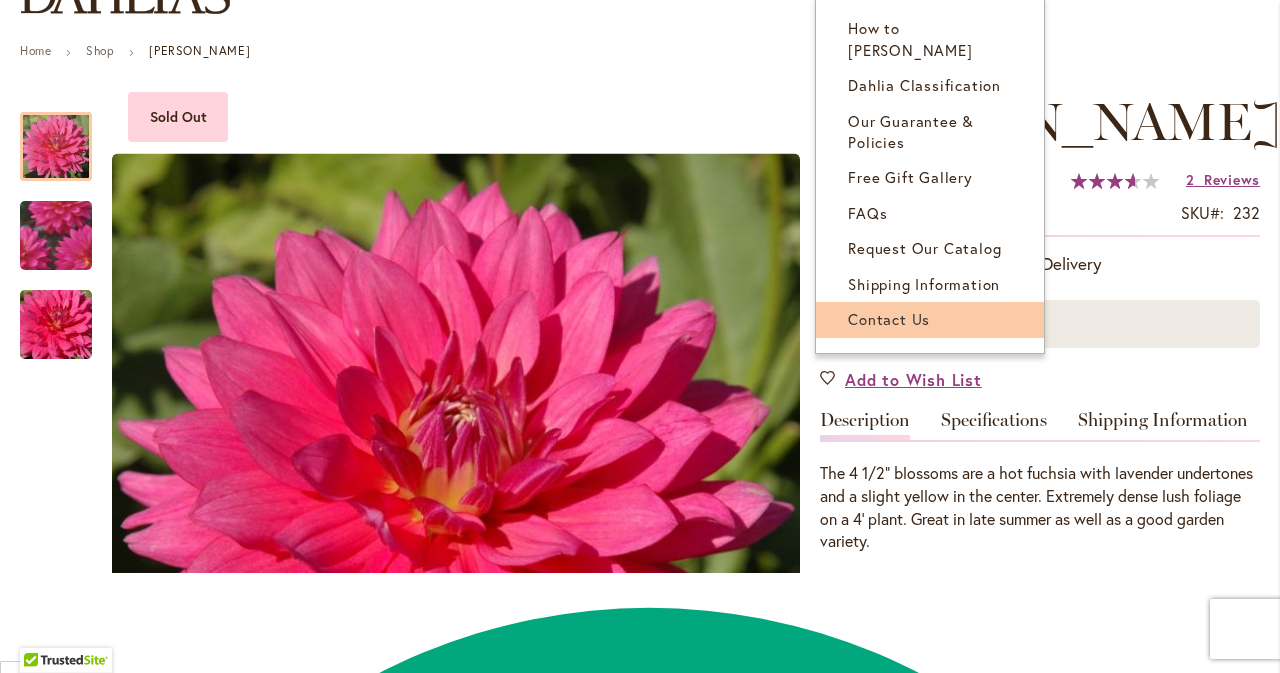 click on "Contact Us" at bounding box center (930, 319) 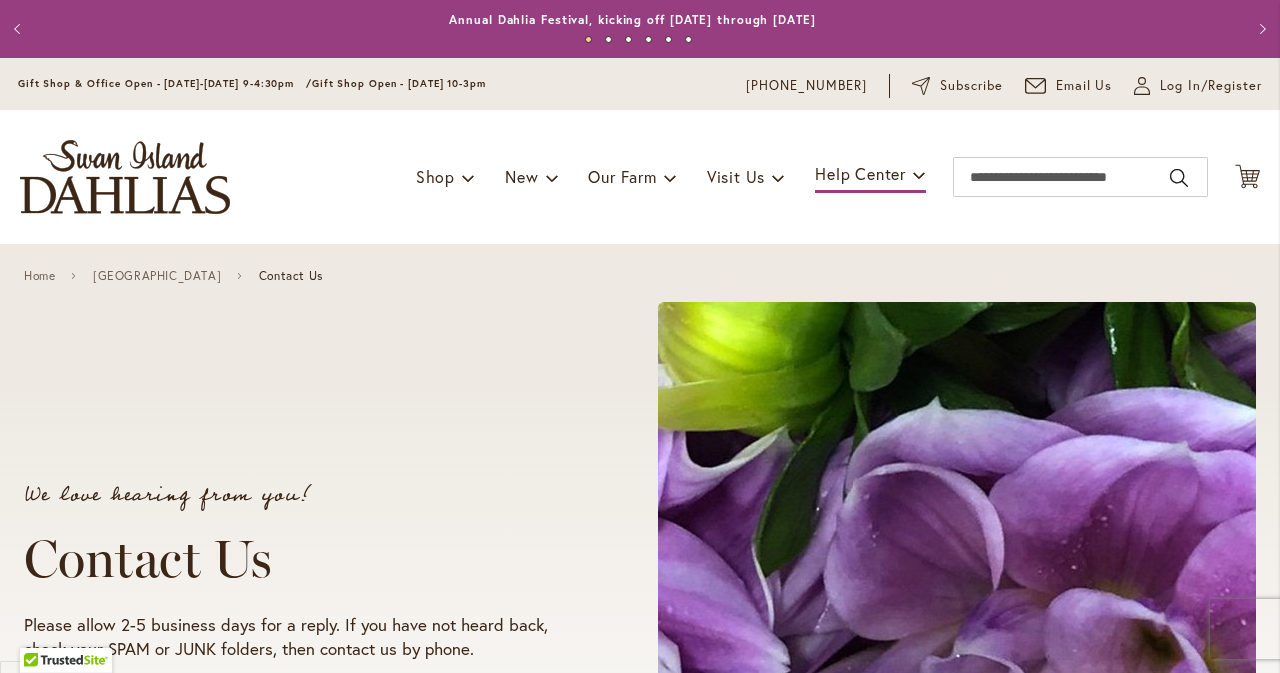 select on "*****" 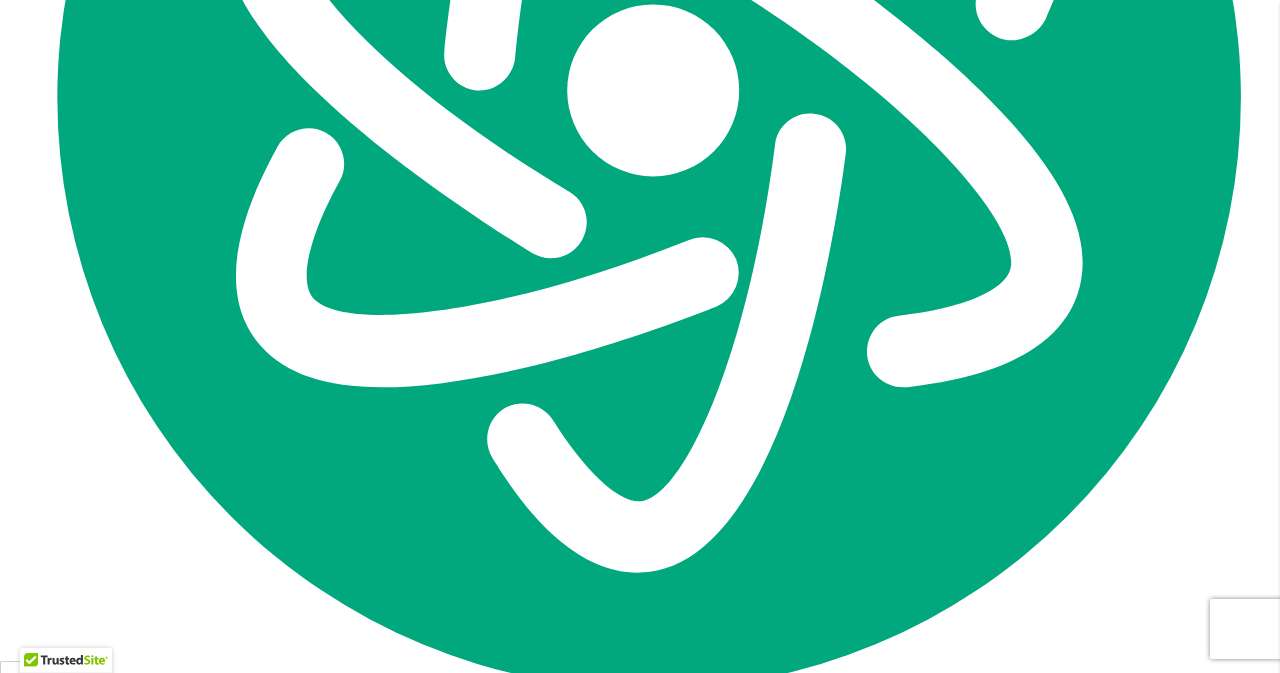 scroll, scrollTop: 1300, scrollLeft: 0, axis: vertical 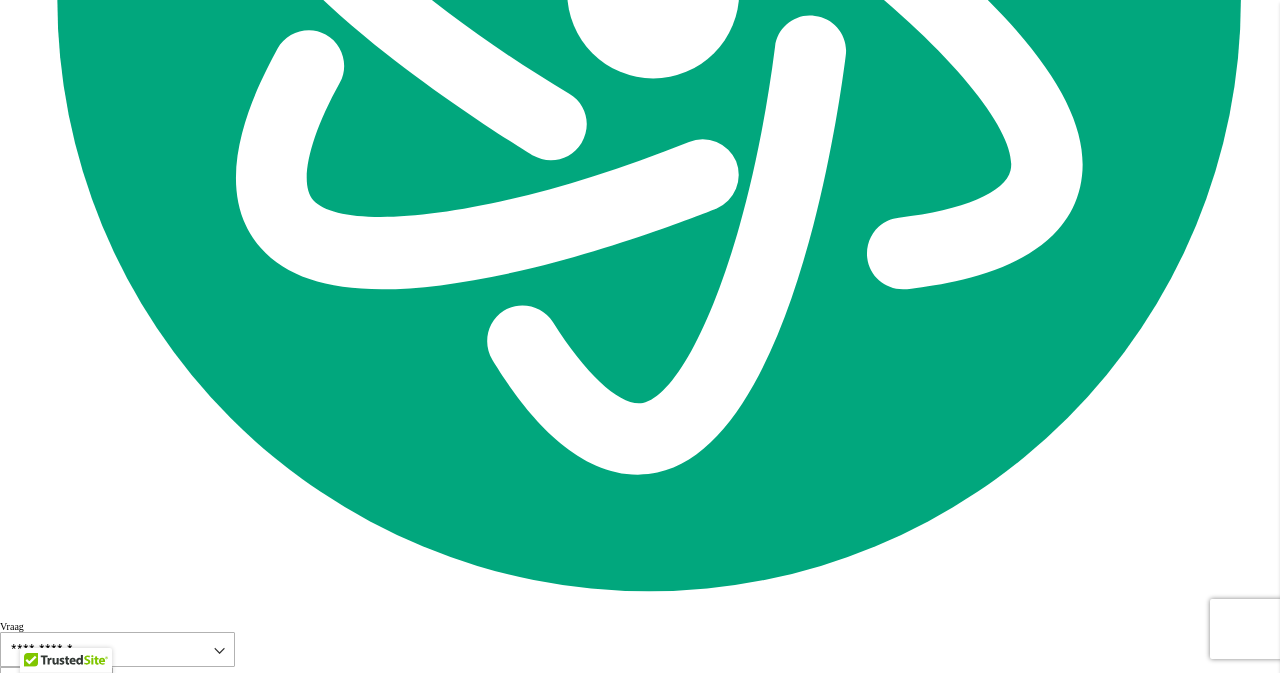 click on "**********" at bounding box center [646, -853] 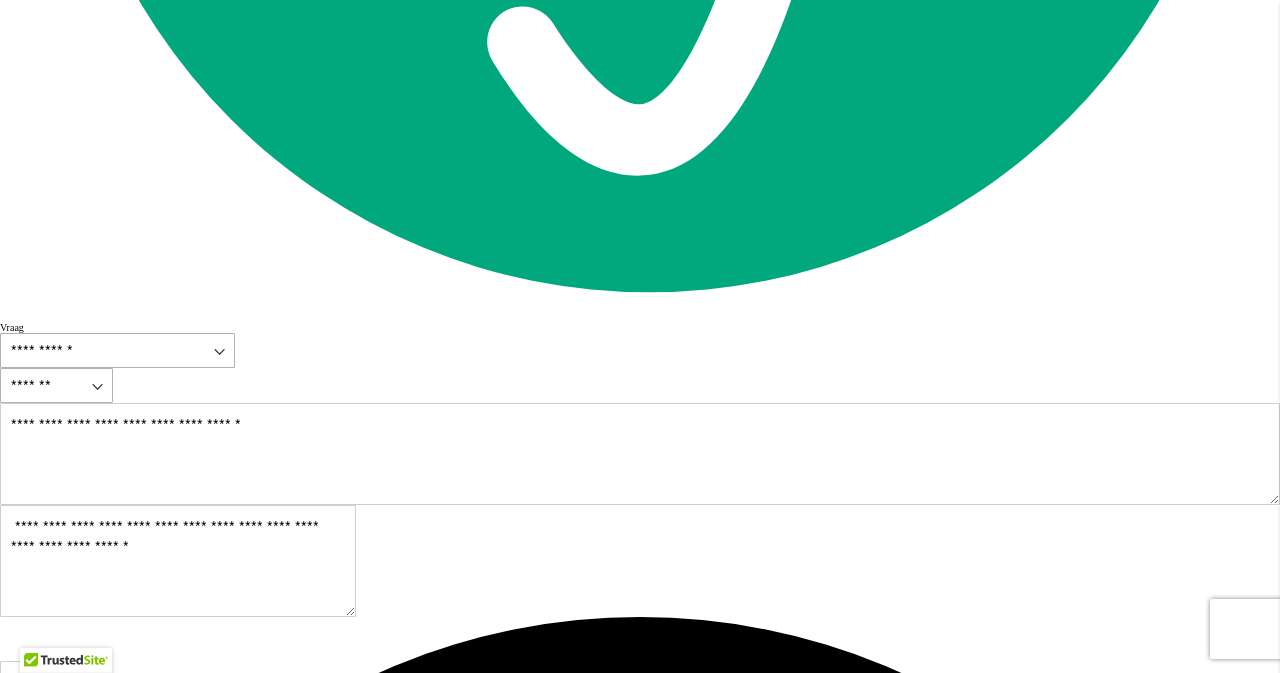 scroll, scrollTop: 1600, scrollLeft: 0, axis: vertical 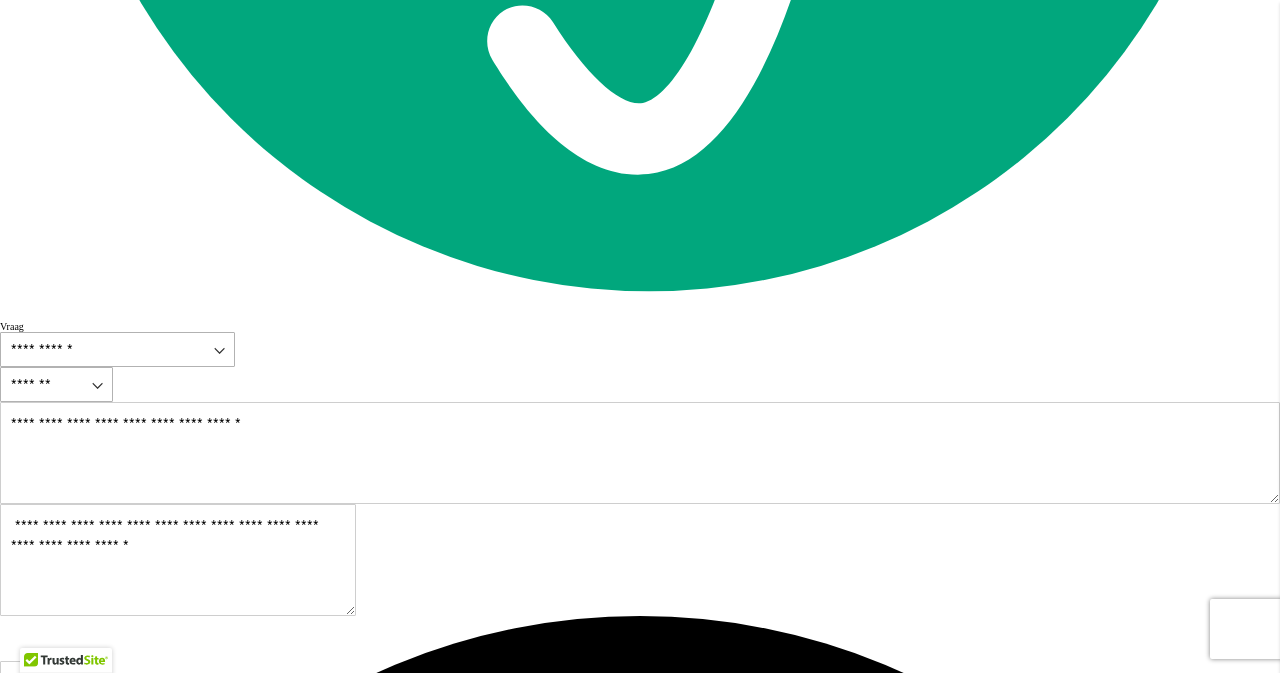click on "Information
Address : [STREET_ADDRESS]
Email: [EMAIL_ADDRESS][DOMAIN_NAME]
Phone:   [PHONE_NUMBER]  or  [PHONE_NUMBER]
Customer Service Hours:
October – July [DATE] - [DATE] 9am-4:30pm PT
August – September [DATE] - [DATE] 9am-5:30pm PT Closed [DATE] & [DATE]
Contact Form
If you are submitting for a donation, please use our  donation request form here .
" * " indicates required fields
Name *
First
Last
Email * *" at bounding box center (640, -1526) 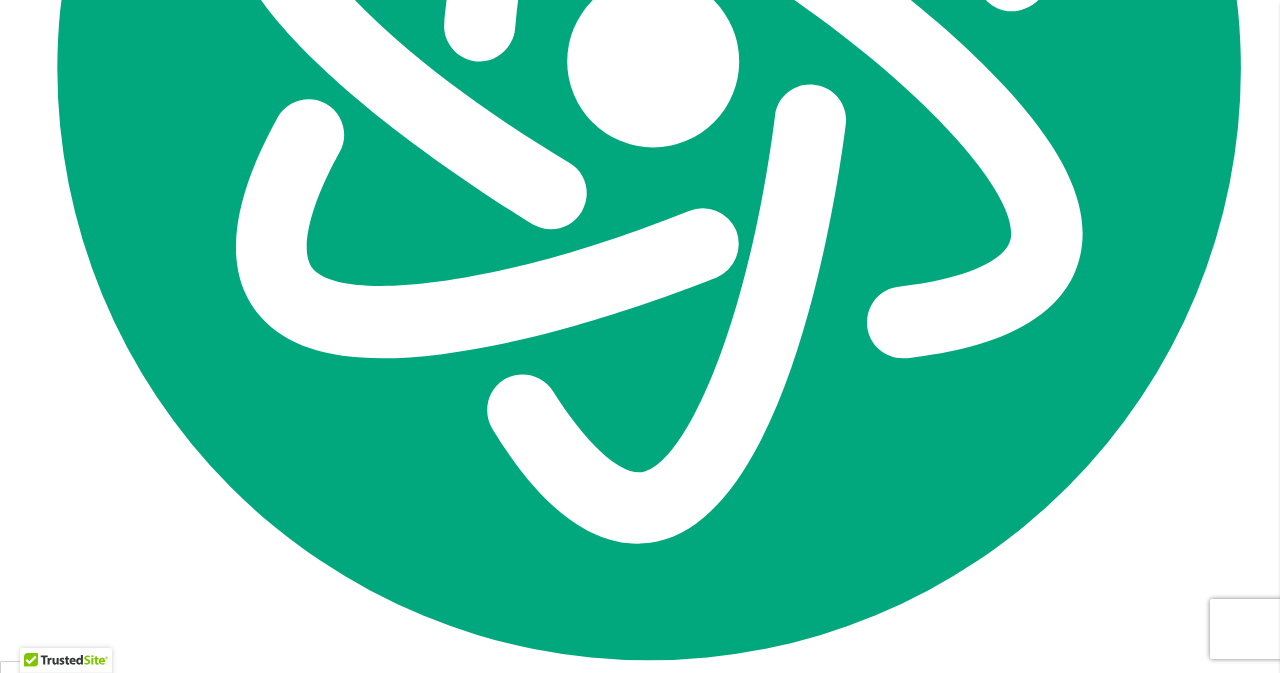 scroll, scrollTop: 1200, scrollLeft: 0, axis: vertical 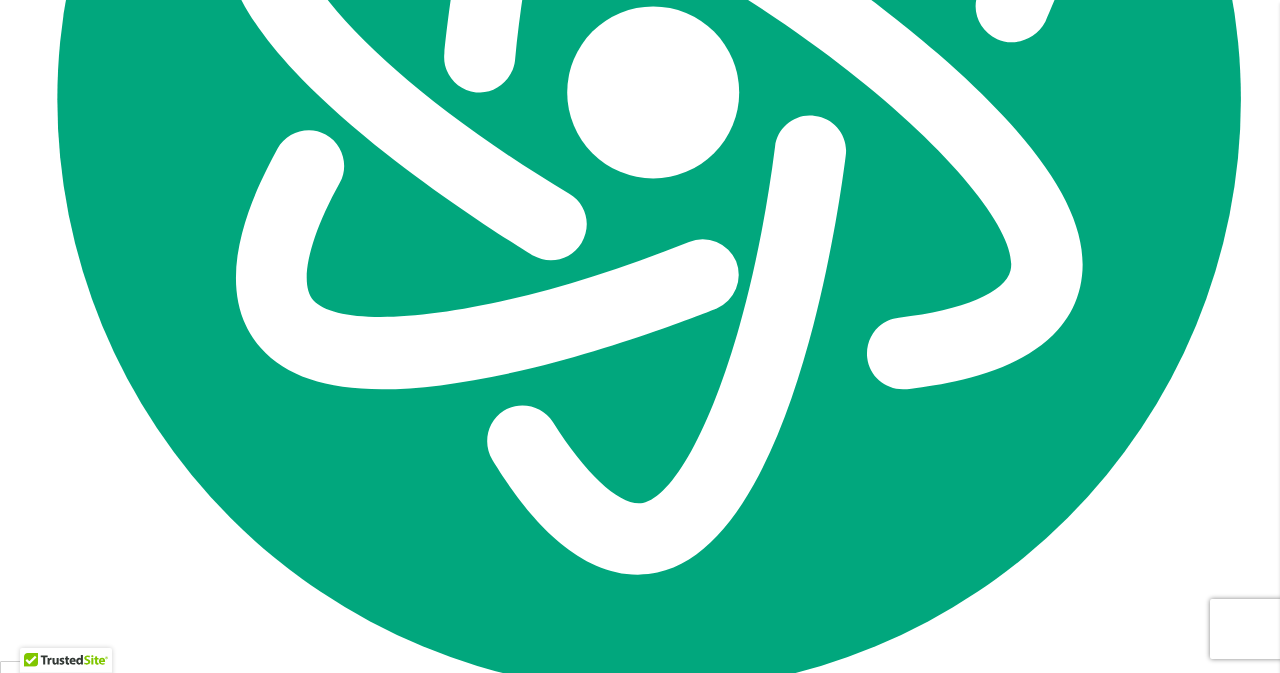 drag, startPoint x: 206, startPoint y: 208, endPoint x: 30, endPoint y: 203, distance: 176.07101 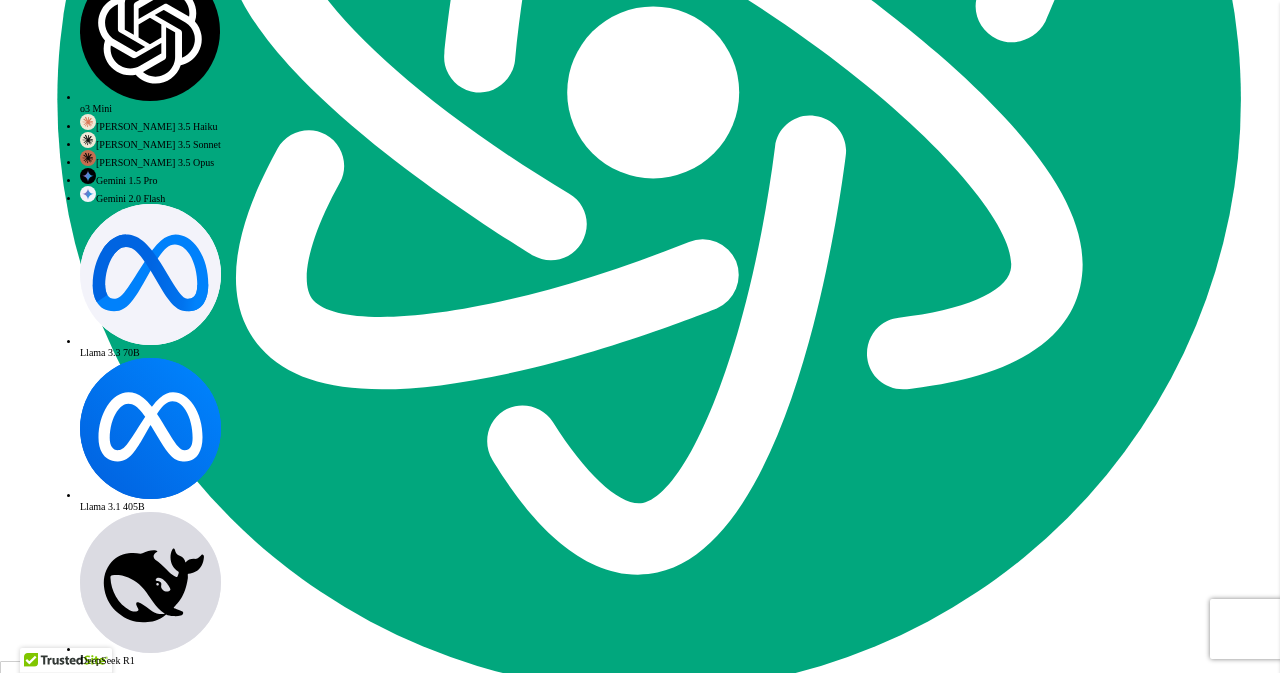 copy on "[EMAIL_ADDRESS][DOMAIN_NAME]" 